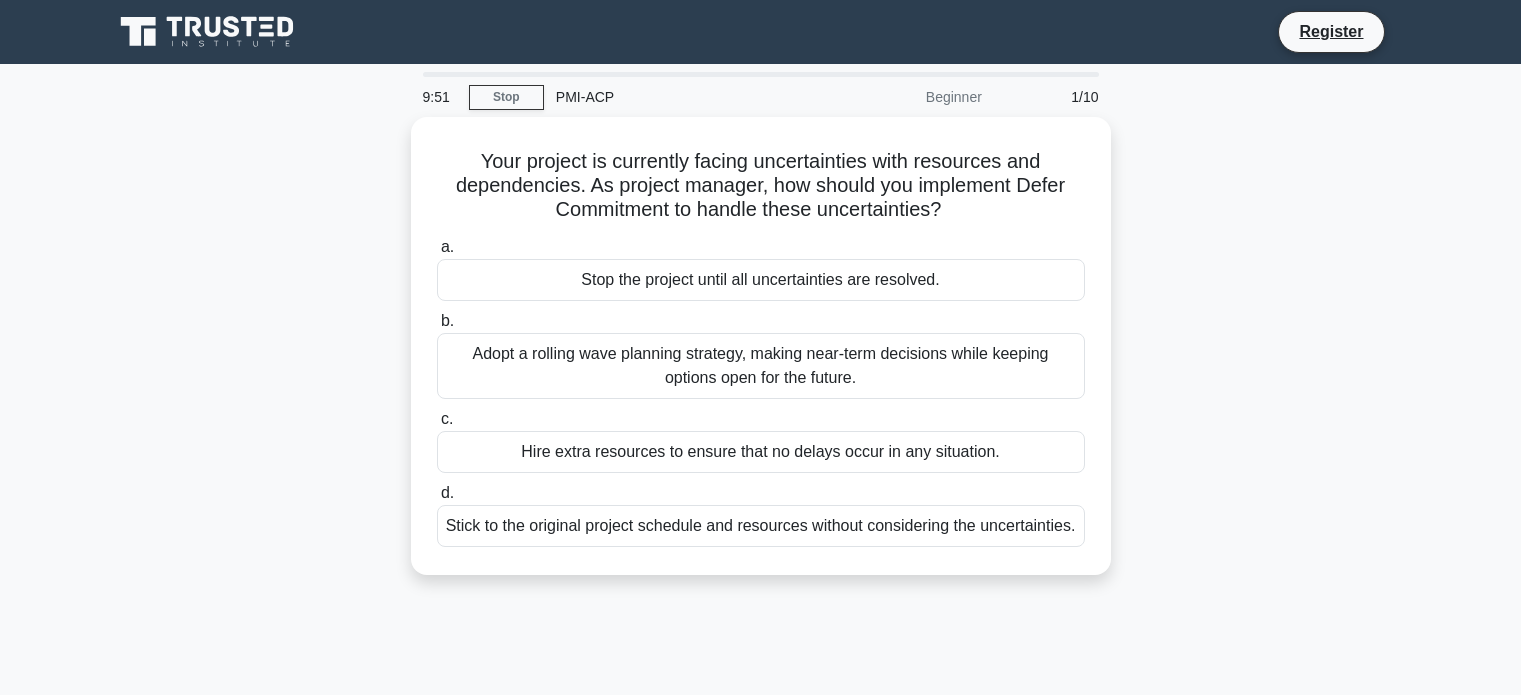 scroll, scrollTop: 0, scrollLeft: 0, axis: both 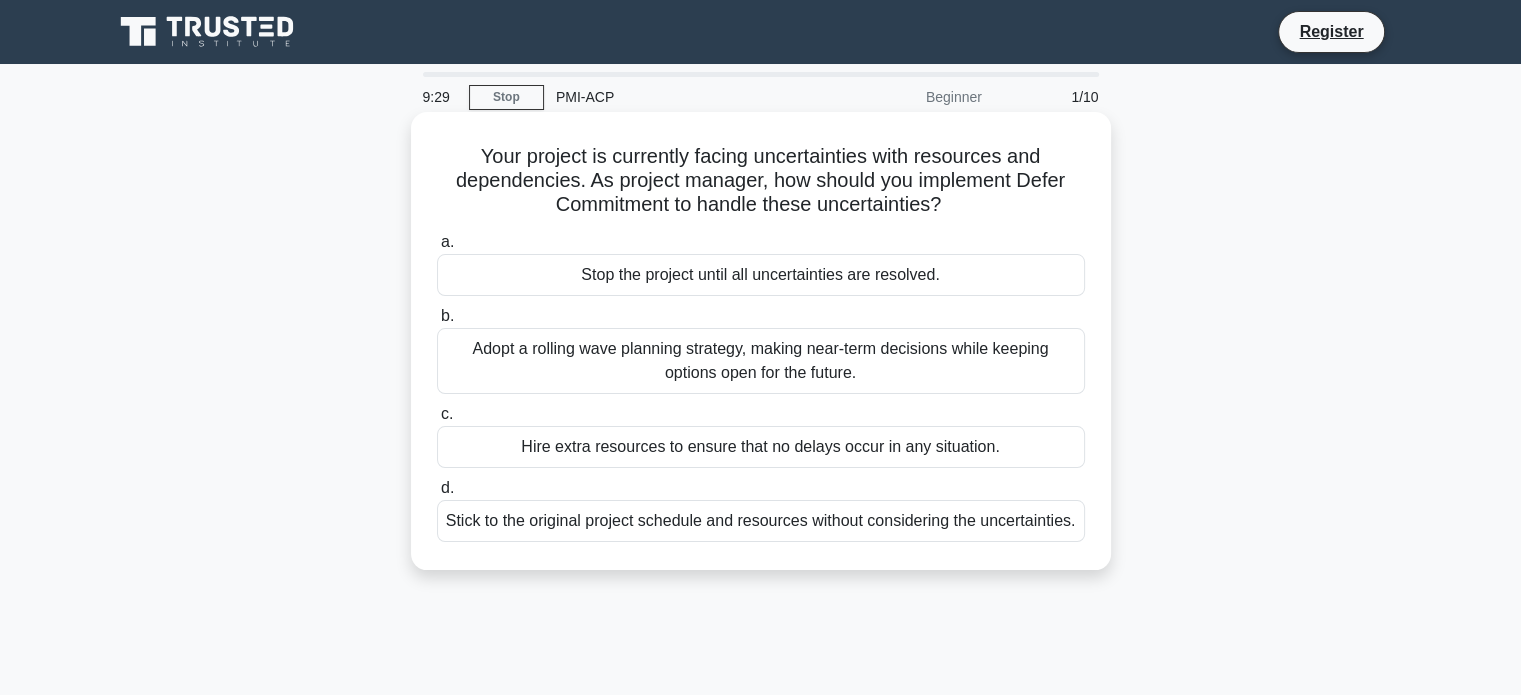 drag, startPoint x: 1071, startPoint y: 523, endPoint x: 450, endPoint y: 157, distance: 720.83075 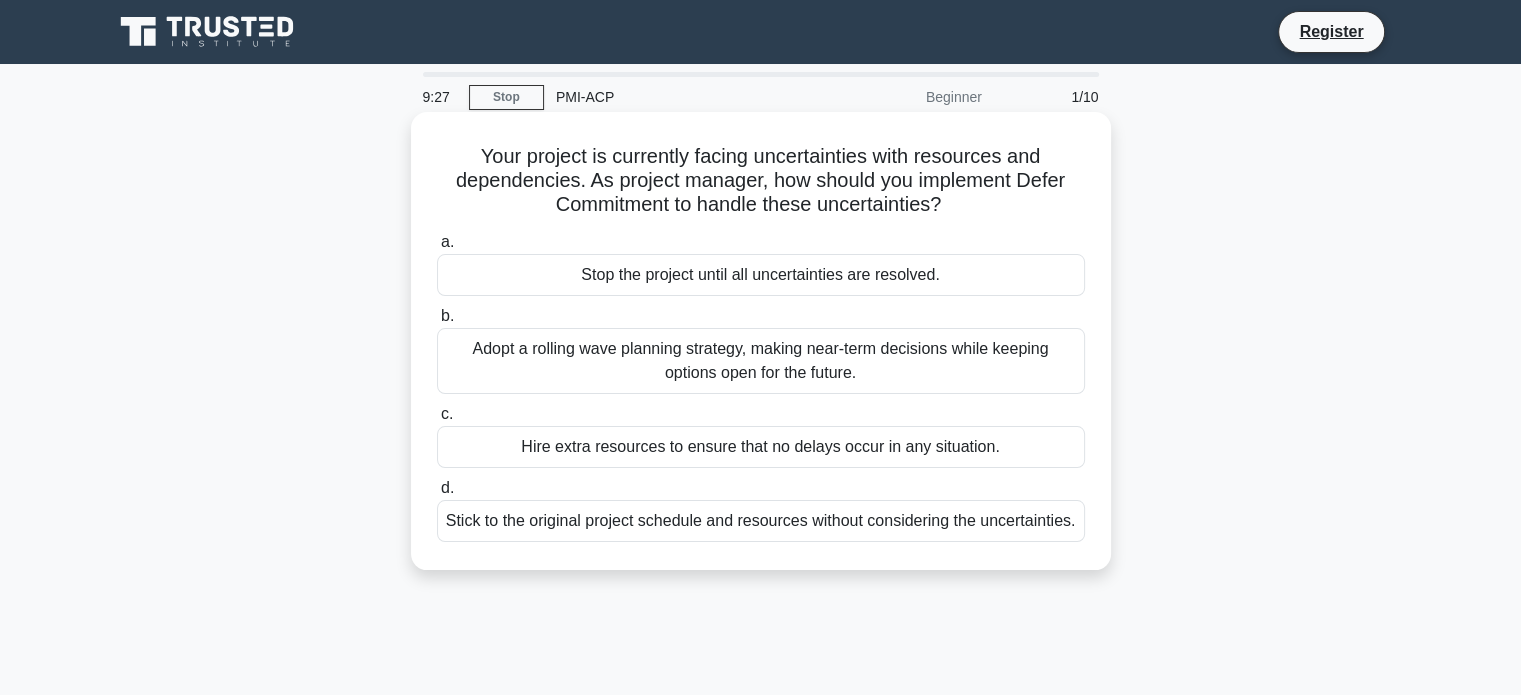 copy on "Your project is currently facing uncertainties with resources and dependencies. As project manager, how should you implement Defer Commitment to handle these uncertainties? a. Stop the project until all uncertainties are resolved. b. Adopt a rolling wave planning strategy, making near-term decisions while keeping options open for the future. c. Hire extra resources to ensure that no delays occur in any situation. d. Stick to the original project schedule and resources without considering the uncertainties" 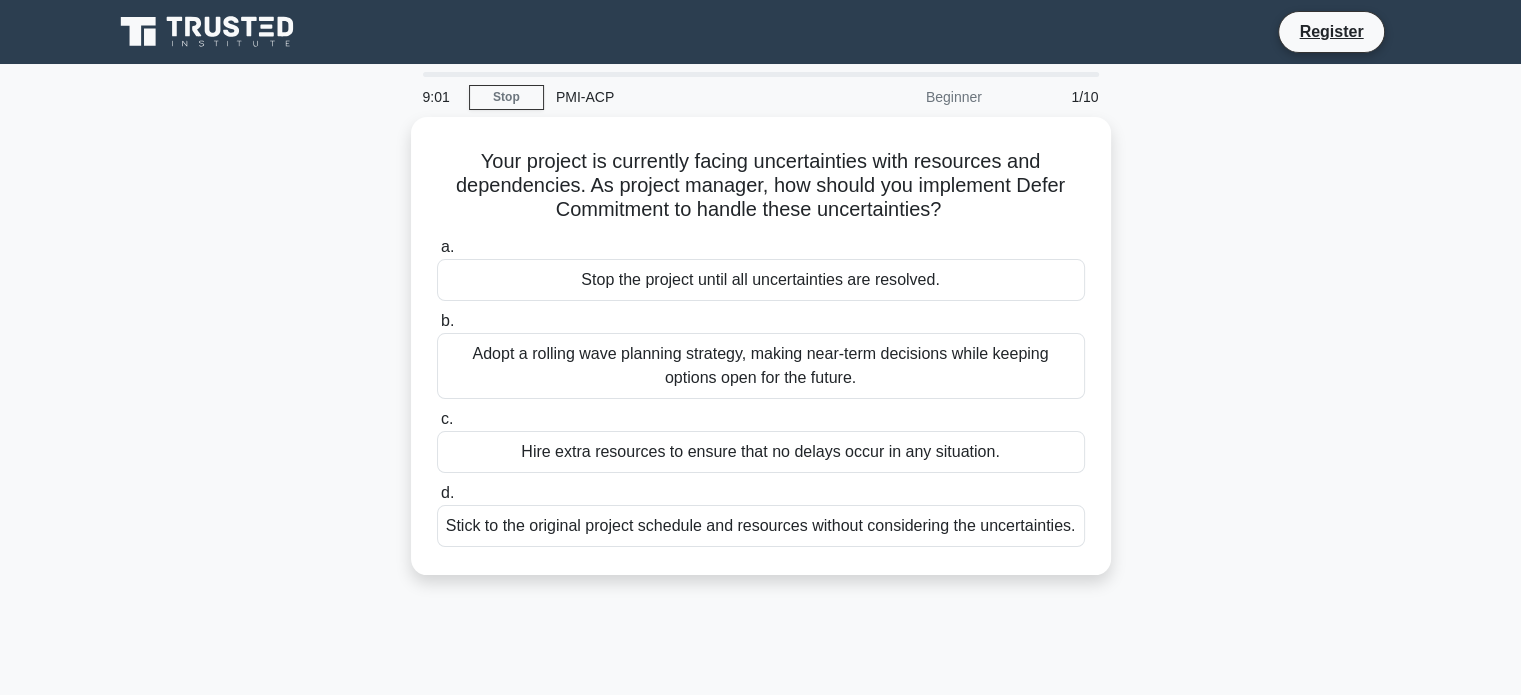 click on "Your project is currently facing uncertainties with resources and dependencies. As project manager, how should you implement Defer Commitment to handle these uncertainties? a. Stop the project until all uncertainties are resolved." at bounding box center (761, 358) 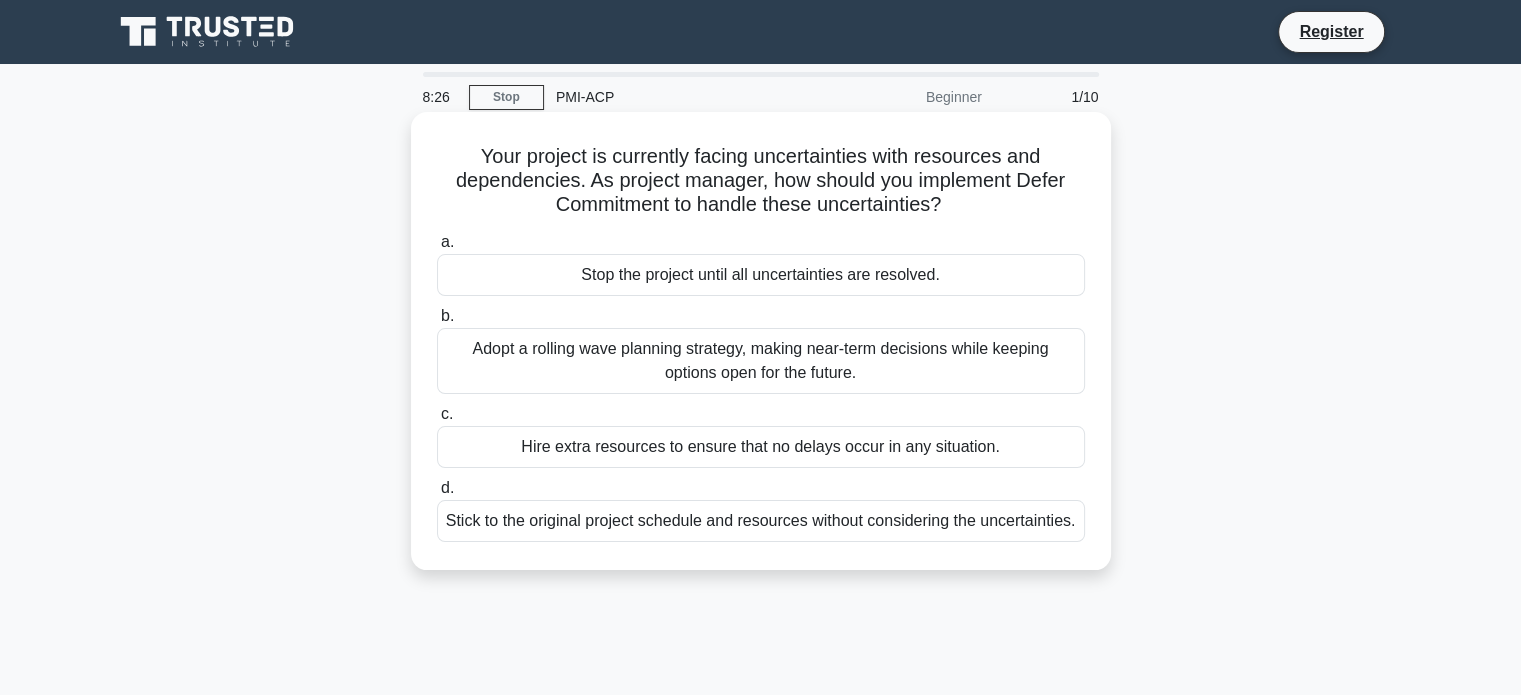 click on "Adopt a rolling wave planning strategy, making near-term decisions while keeping options open for the future." at bounding box center [761, 361] 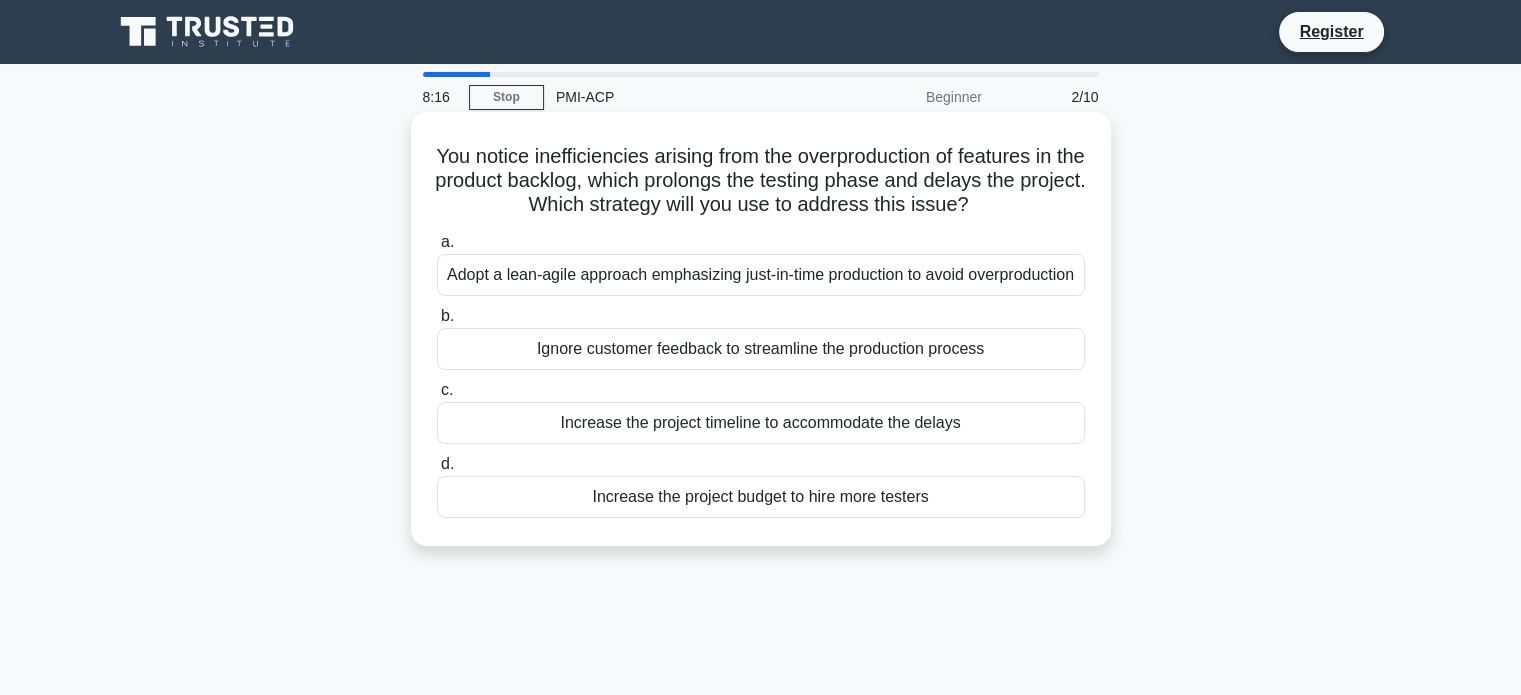 click on "Adopt a lean-agile approach emphasizing just-in-time production to avoid overproduction" at bounding box center [761, 275] 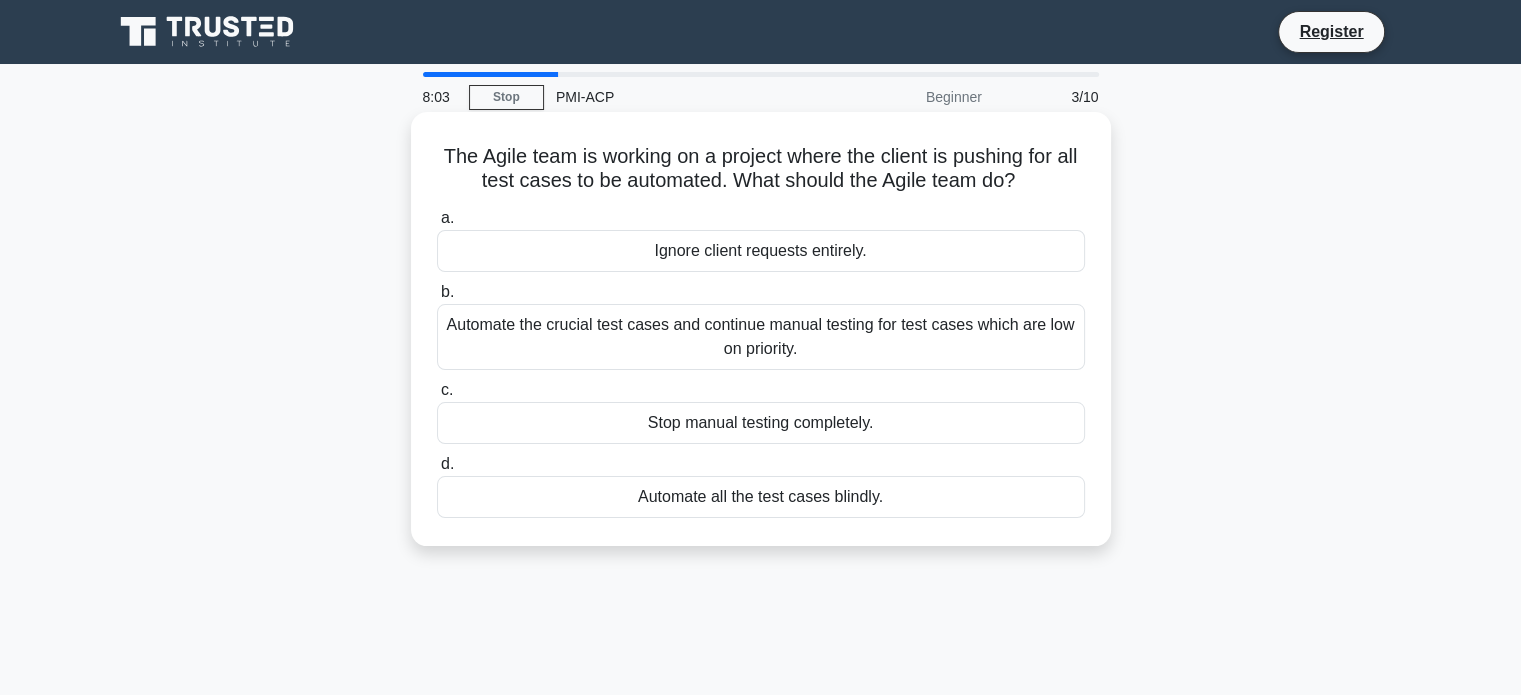 click on "Automate the crucial test cases and continue manual testing for test cases which are low on priority." at bounding box center [761, 337] 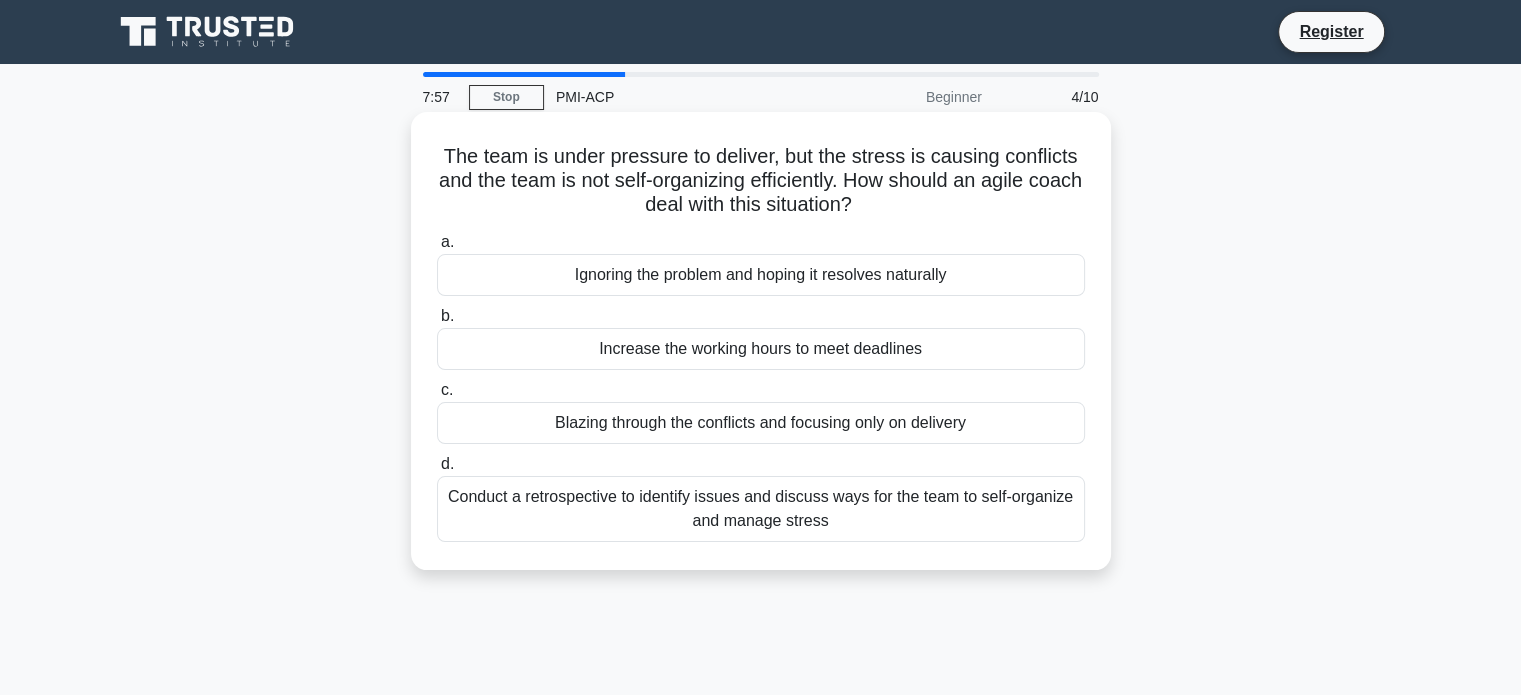 click on "Conduct a retrospective to identify issues and discuss ways for the team to self-organize and manage stress" at bounding box center (761, 509) 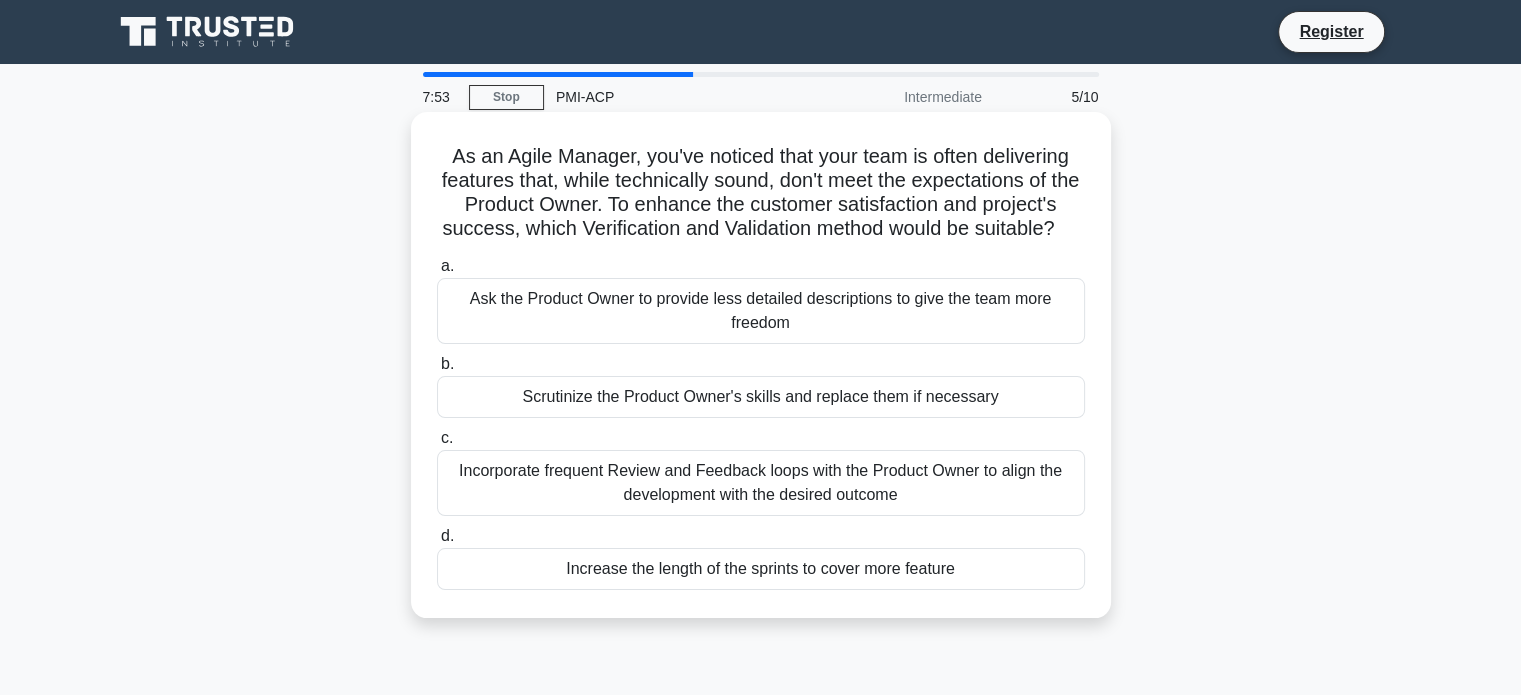 click on "Scrutinize the Product Owner's skills and replace them if necessary" at bounding box center [761, 397] 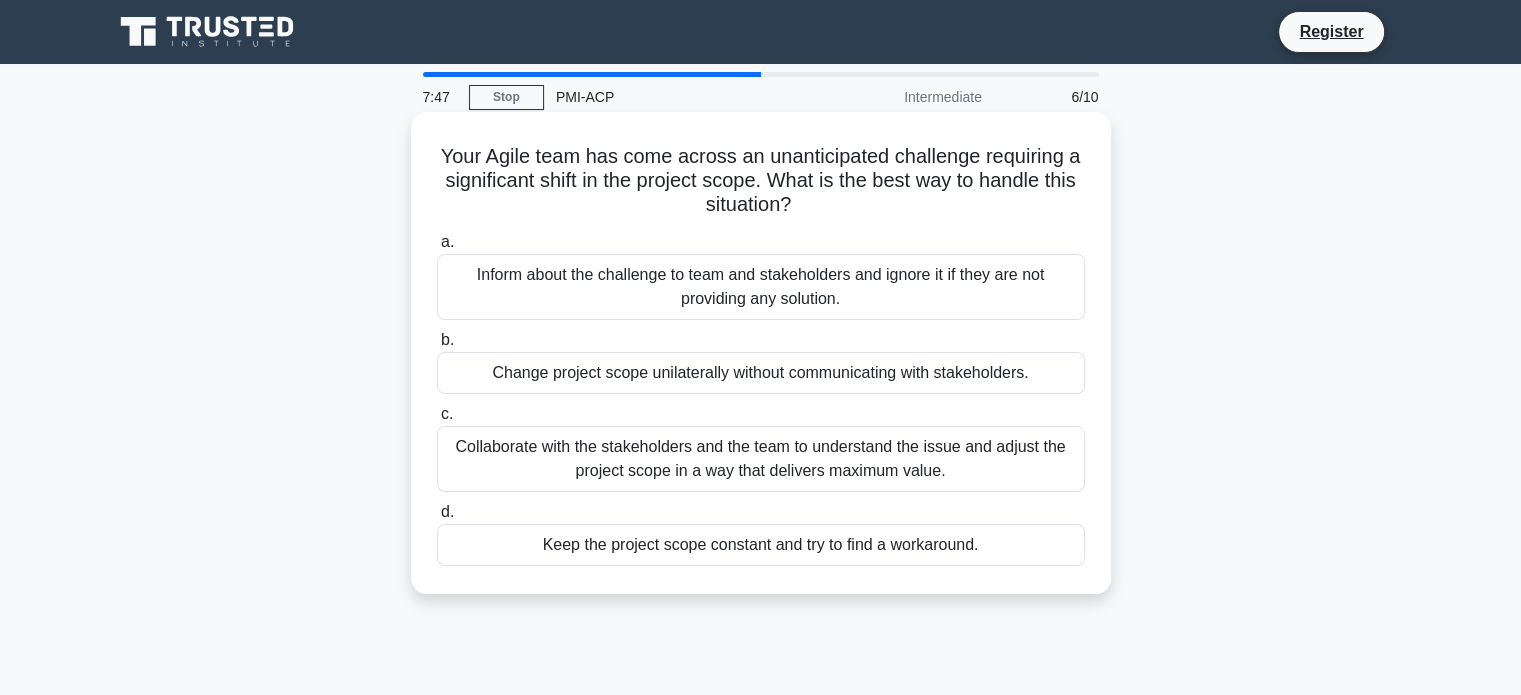 click on "Collaborate with the stakeholders and the team to understand the issue and adjust the project scope in a way that delivers maximum value." at bounding box center (761, 459) 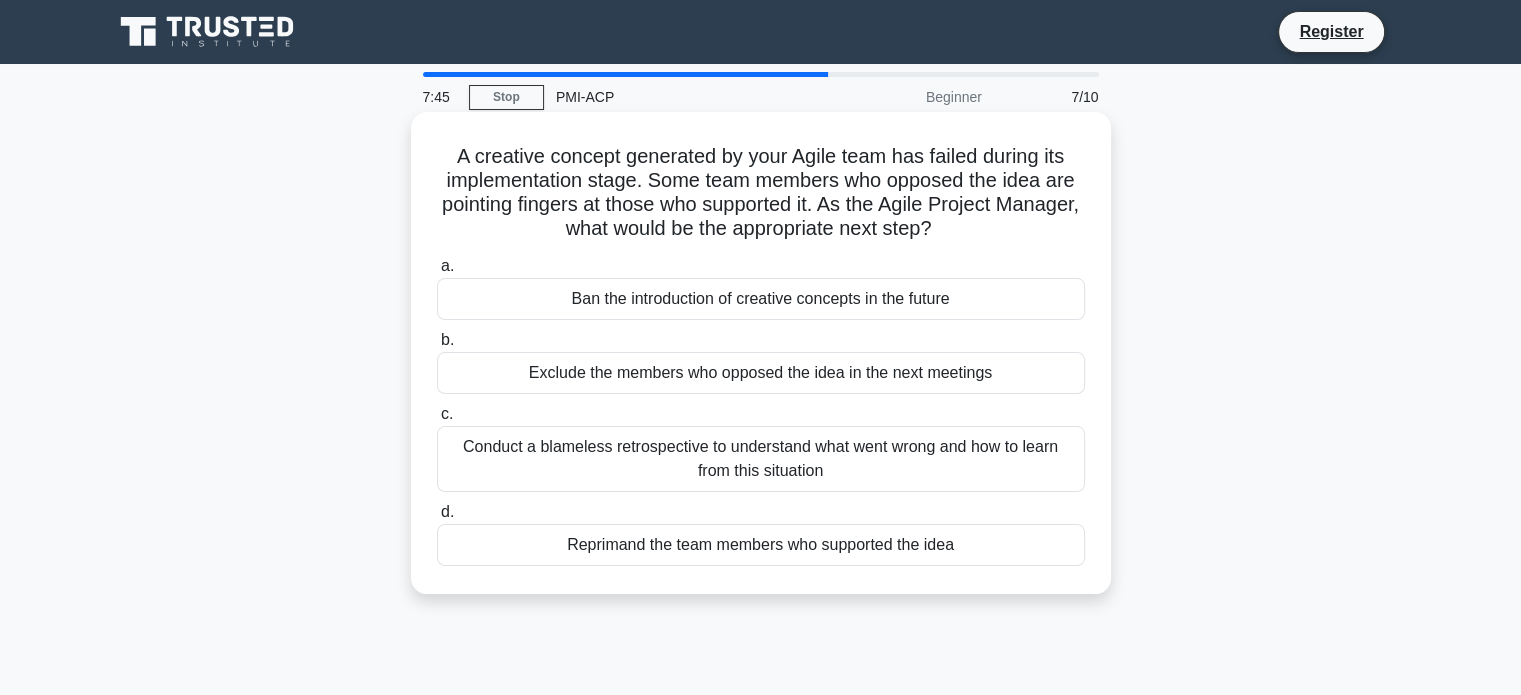 click on "Conduct a blameless retrospective to understand what went wrong and how to learn from this situation" at bounding box center (761, 459) 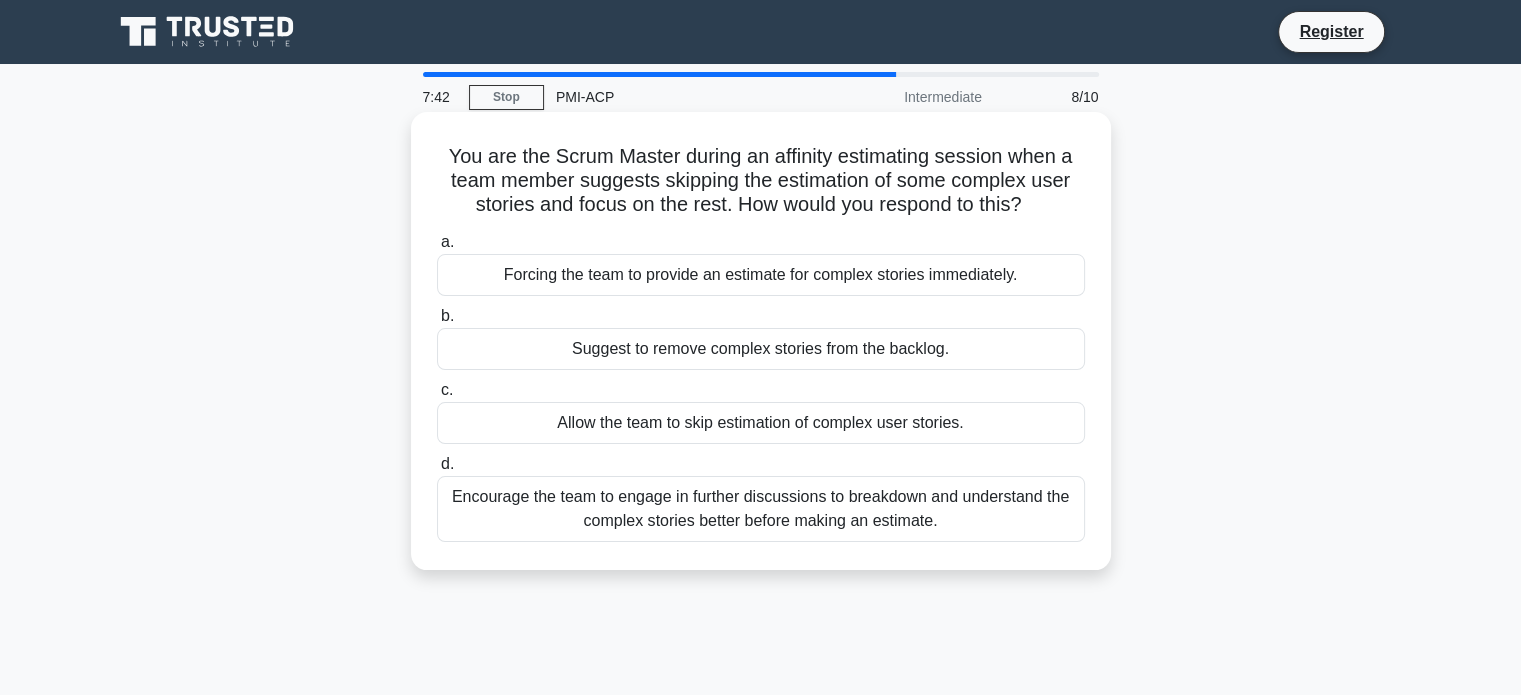 click on "Encourage the team to engage in further discussions to breakdown and understand the complex stories better before making an estimate." at bounding box center [761, 509] 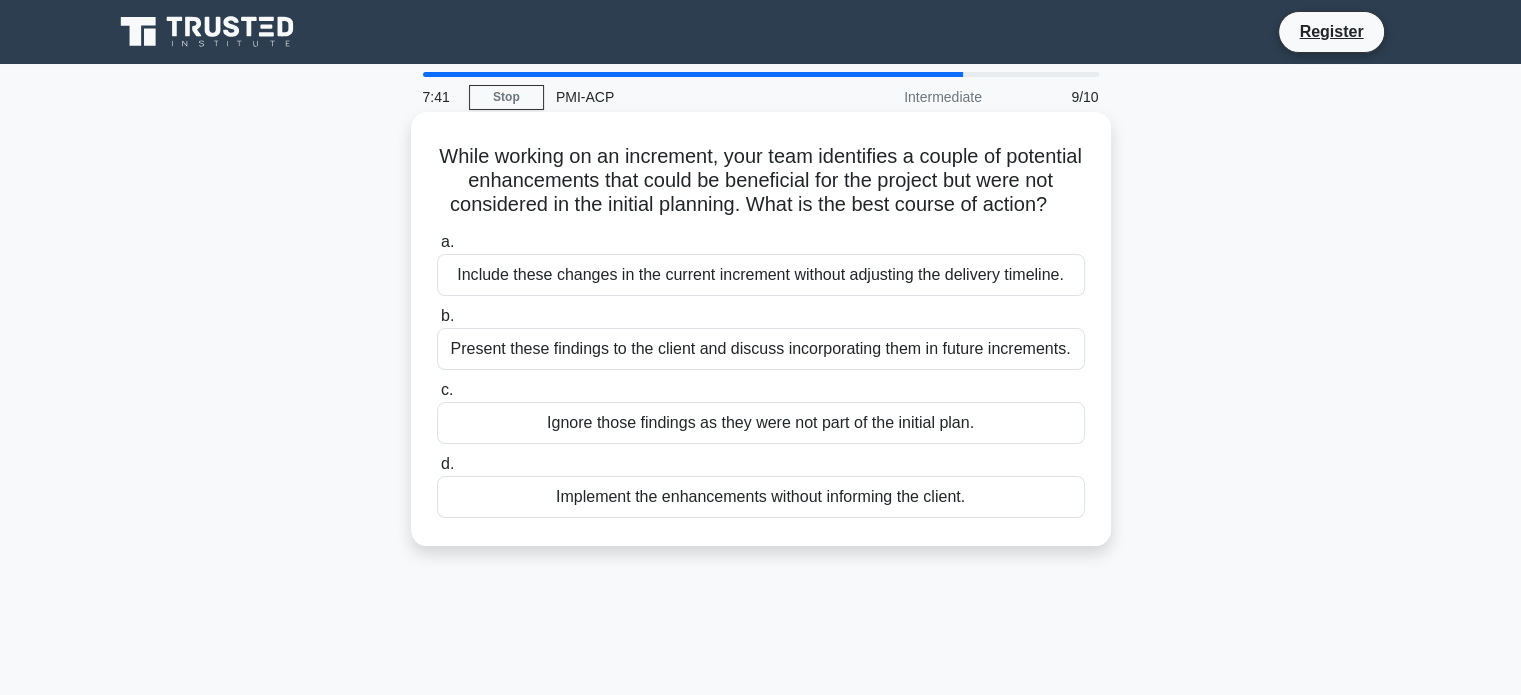 click on "Include these changes in the current increment without adjusting the delivery timeline." at bounding box center [761, 275] 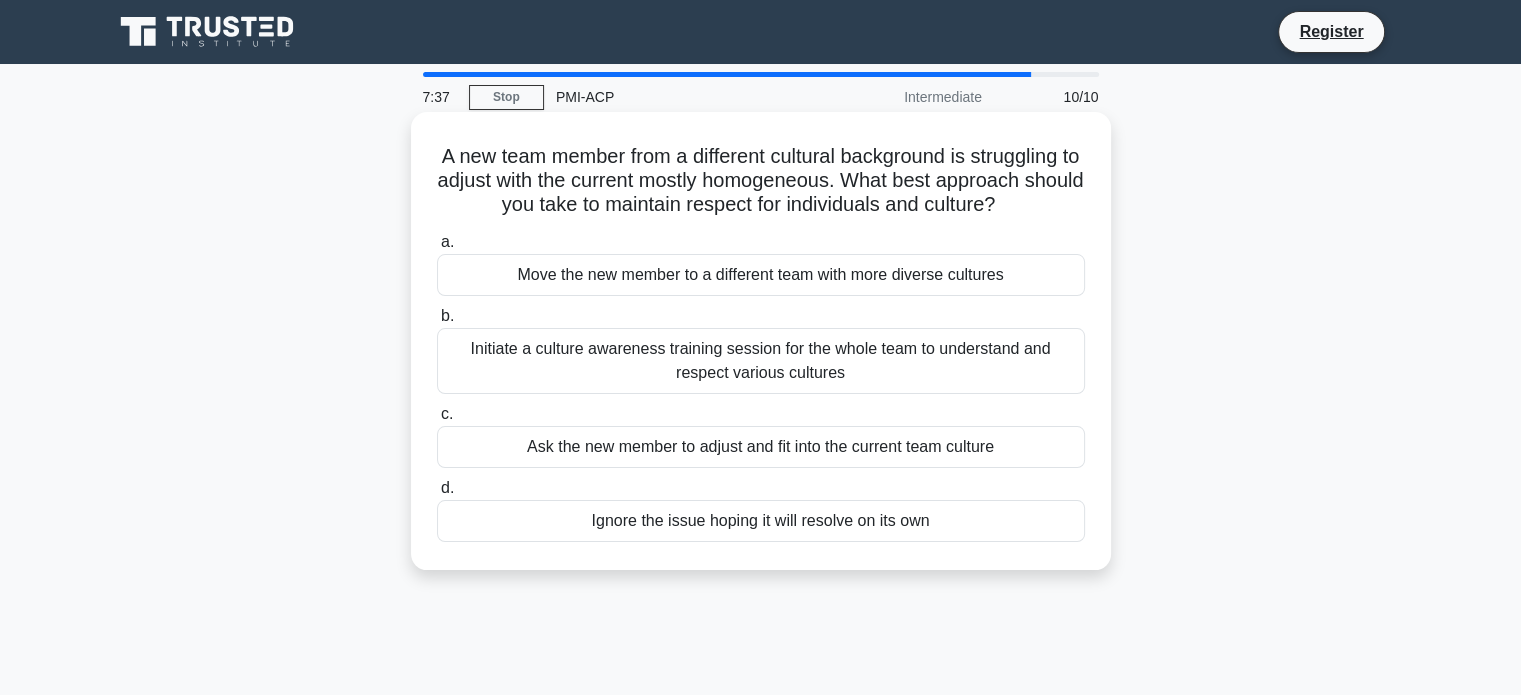 click on "Initiate a culture awareness training session for the whole team to understand and respect various cultures" at bounding box center (761, 361) 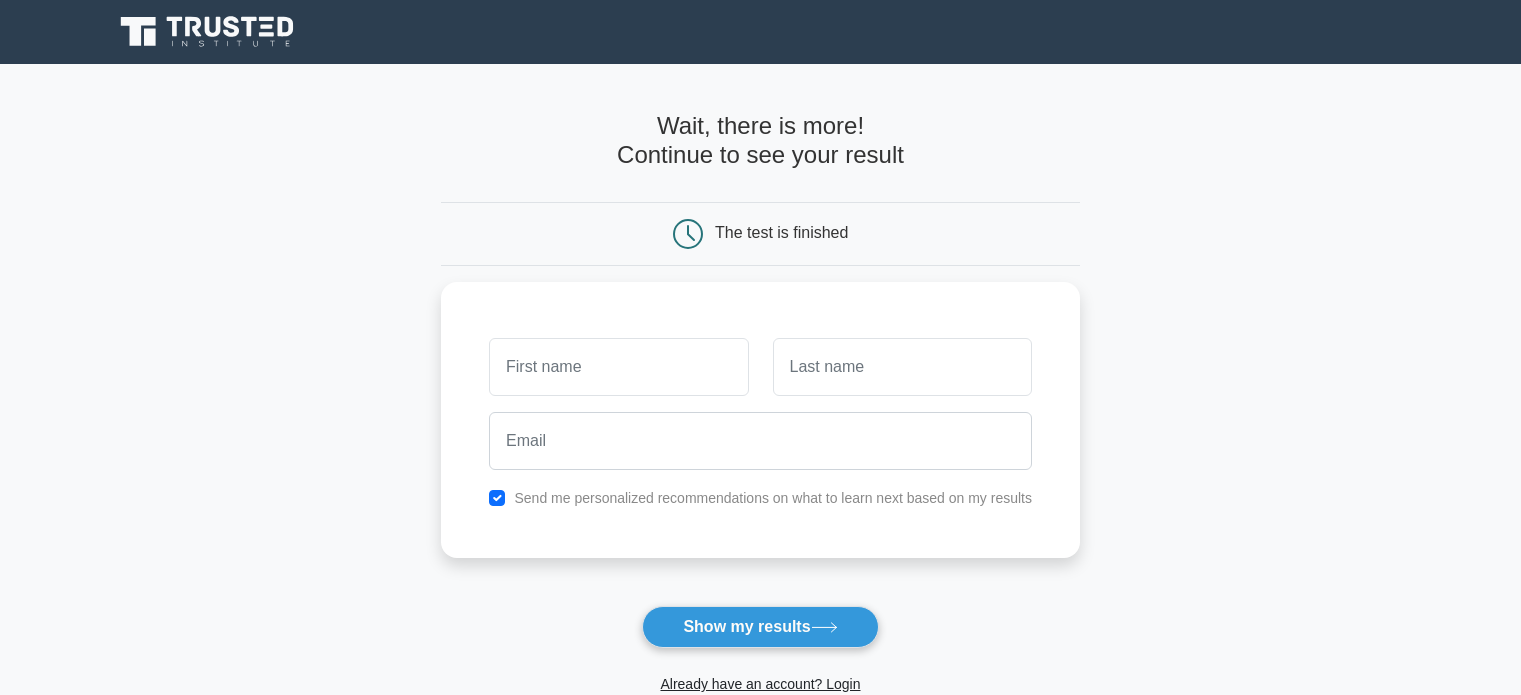 scroll, scrollTop: 0, scrollLeft: 0, axis: both 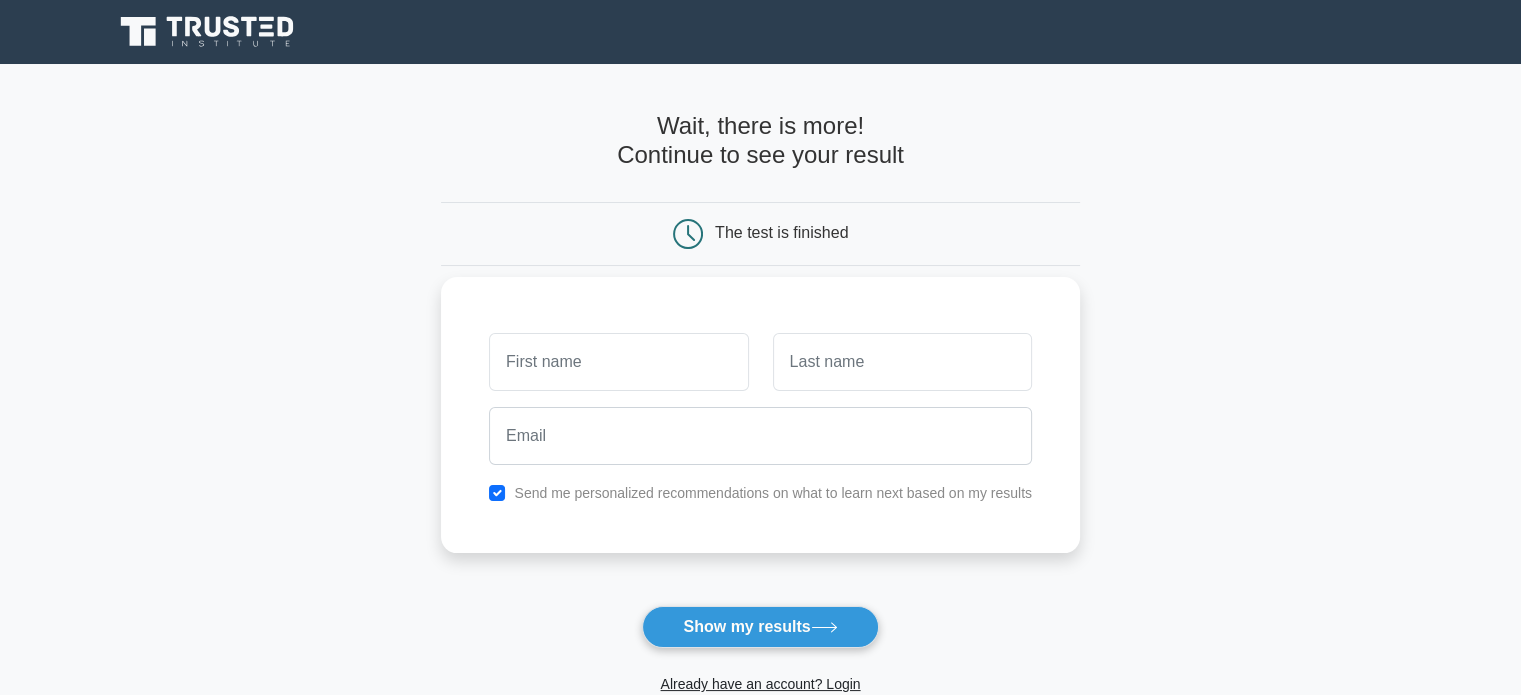 click at bounding box center (618, 362) 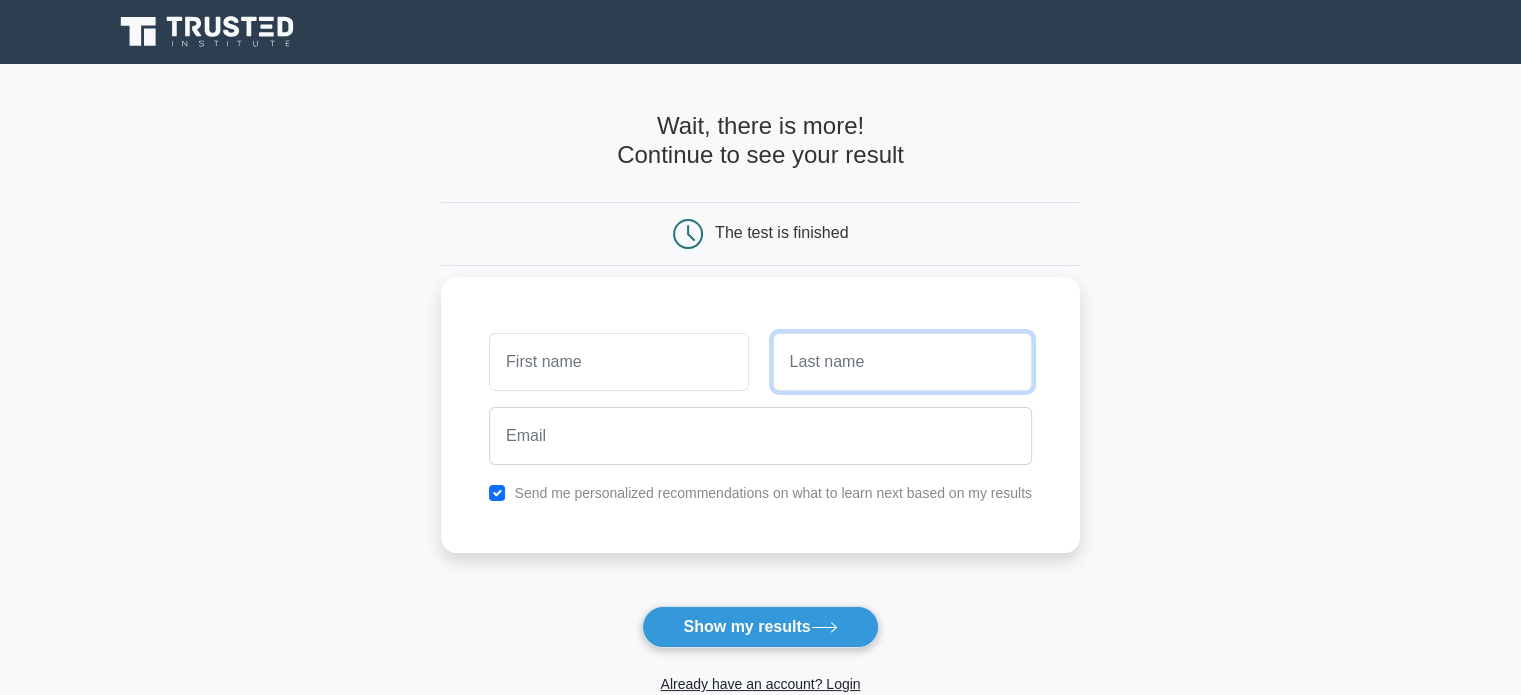 click at bounding box center (902, 362) 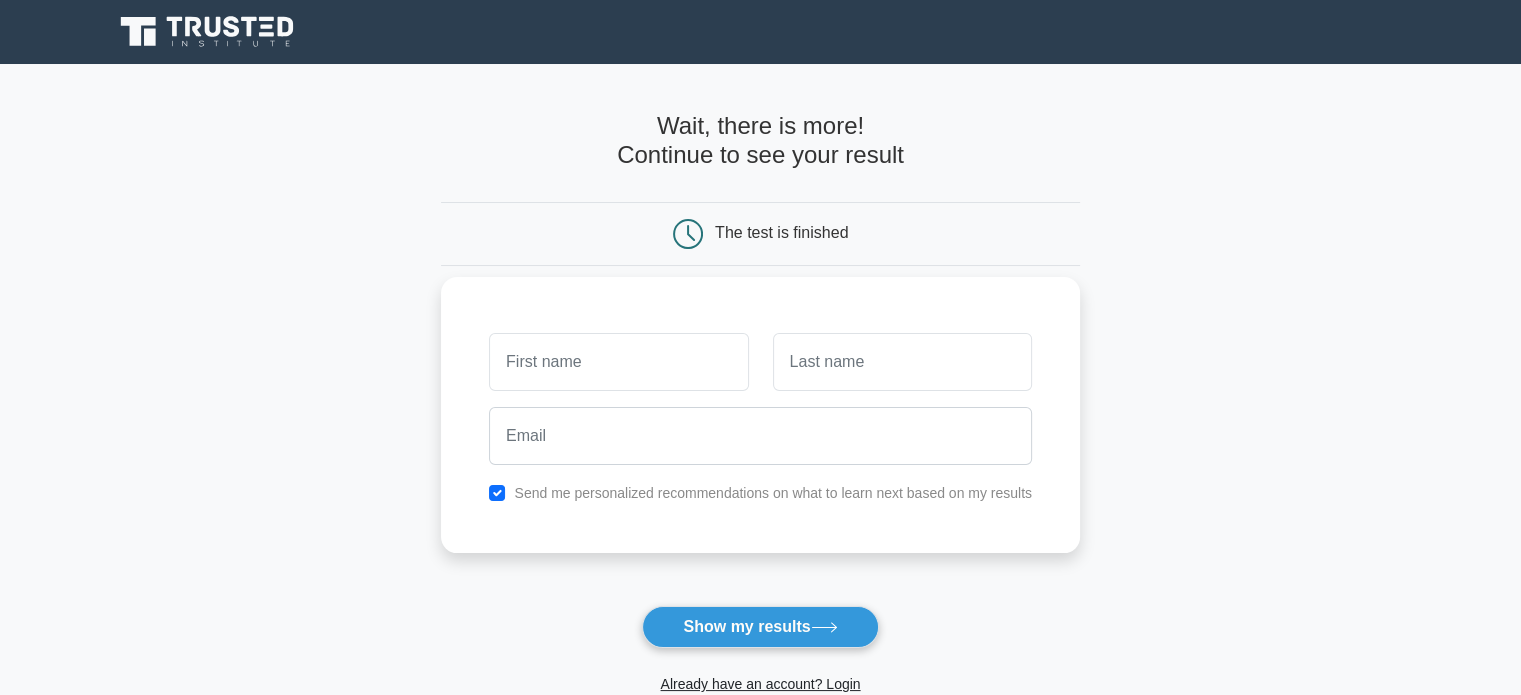 click at bounding box center [618, 362] 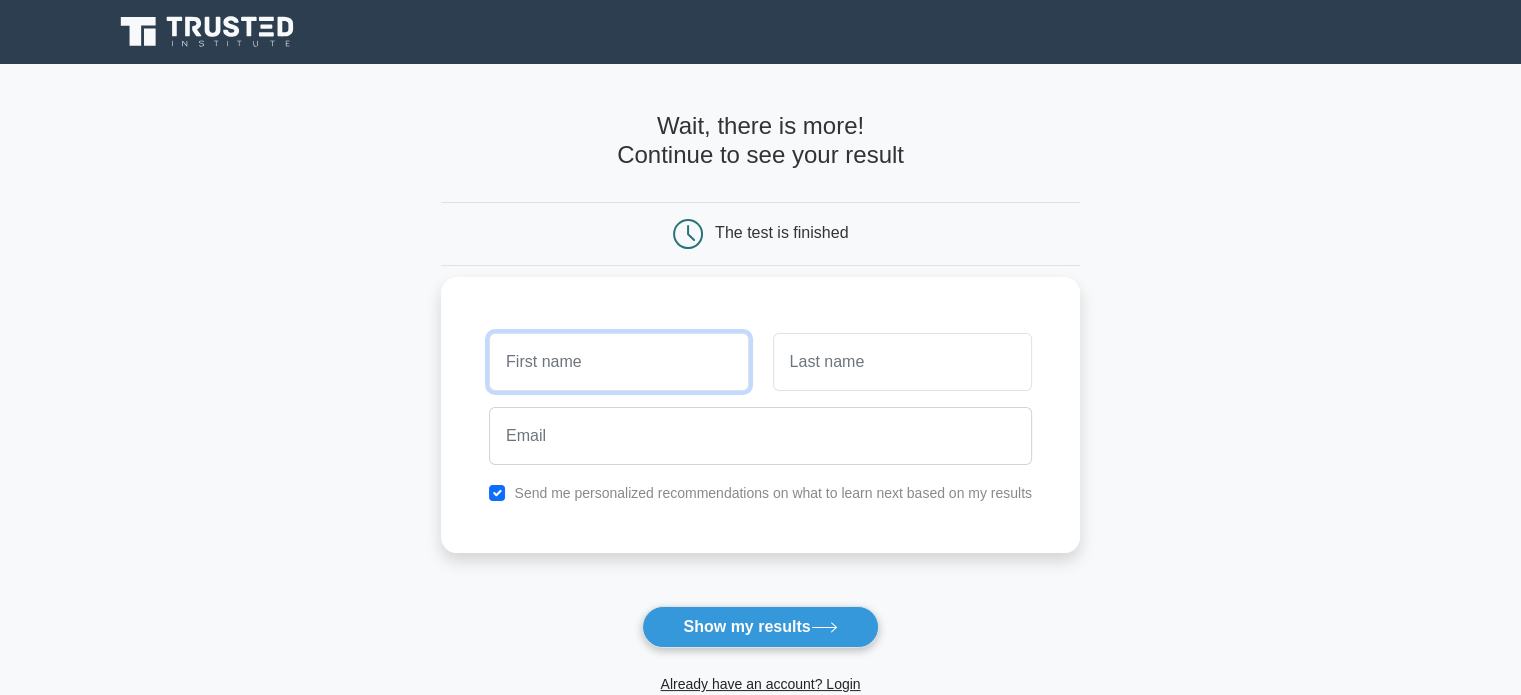 click at bounding box center (618, 362) 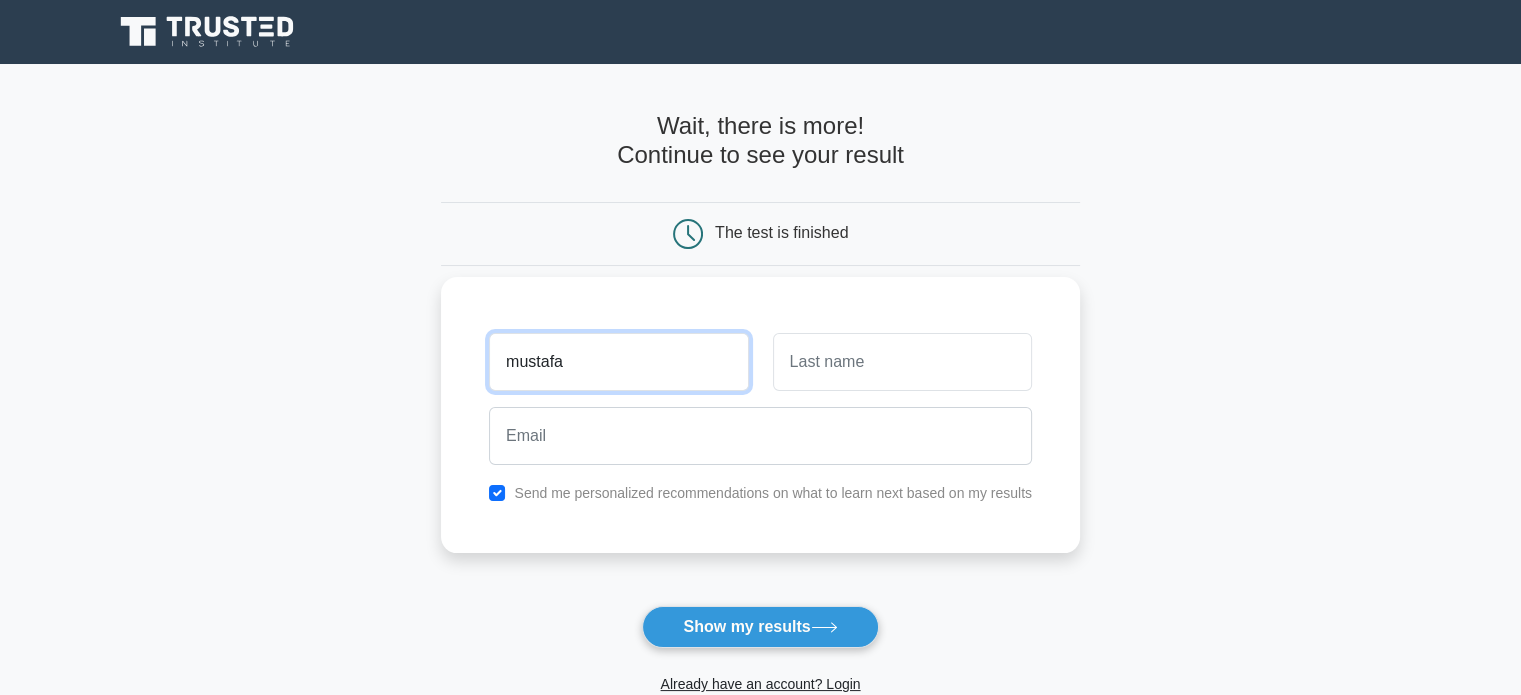 type on "mustafa" 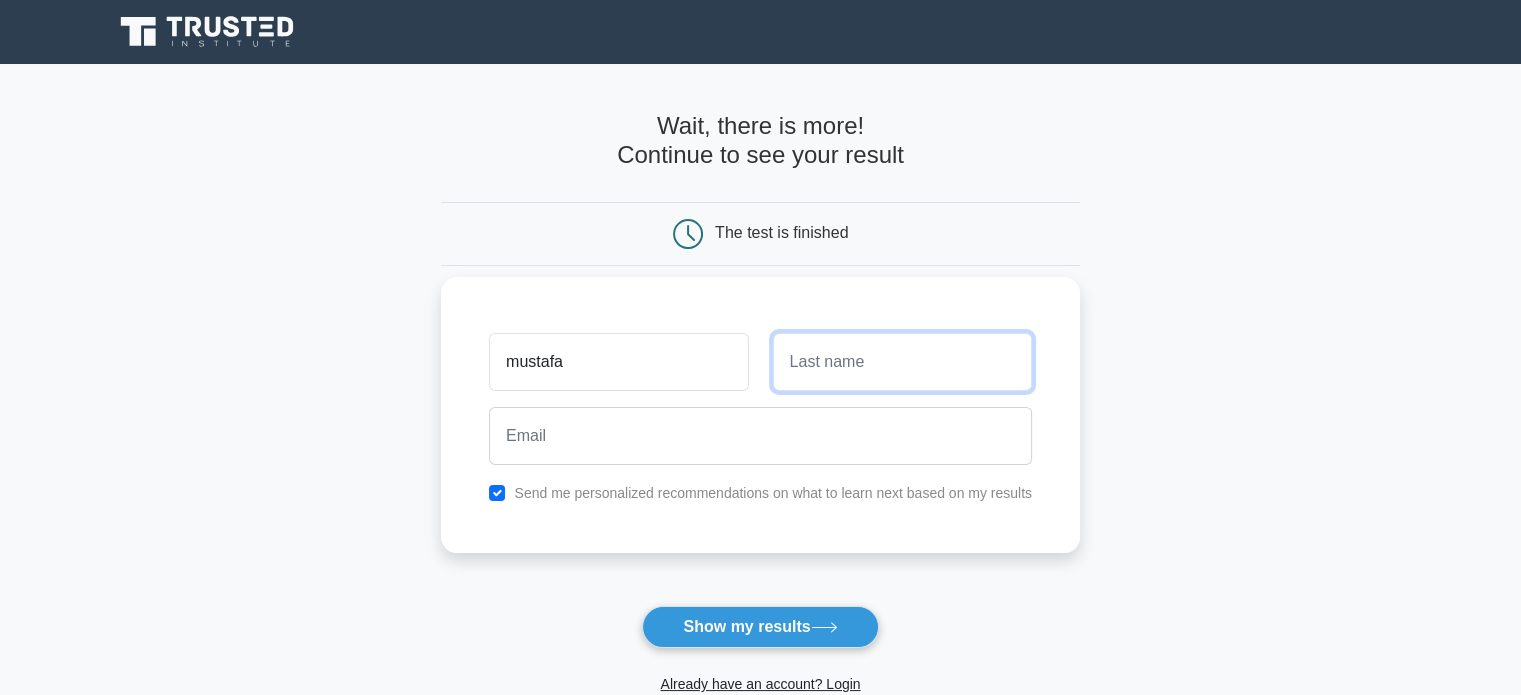 click at bounding box center (902, 362) 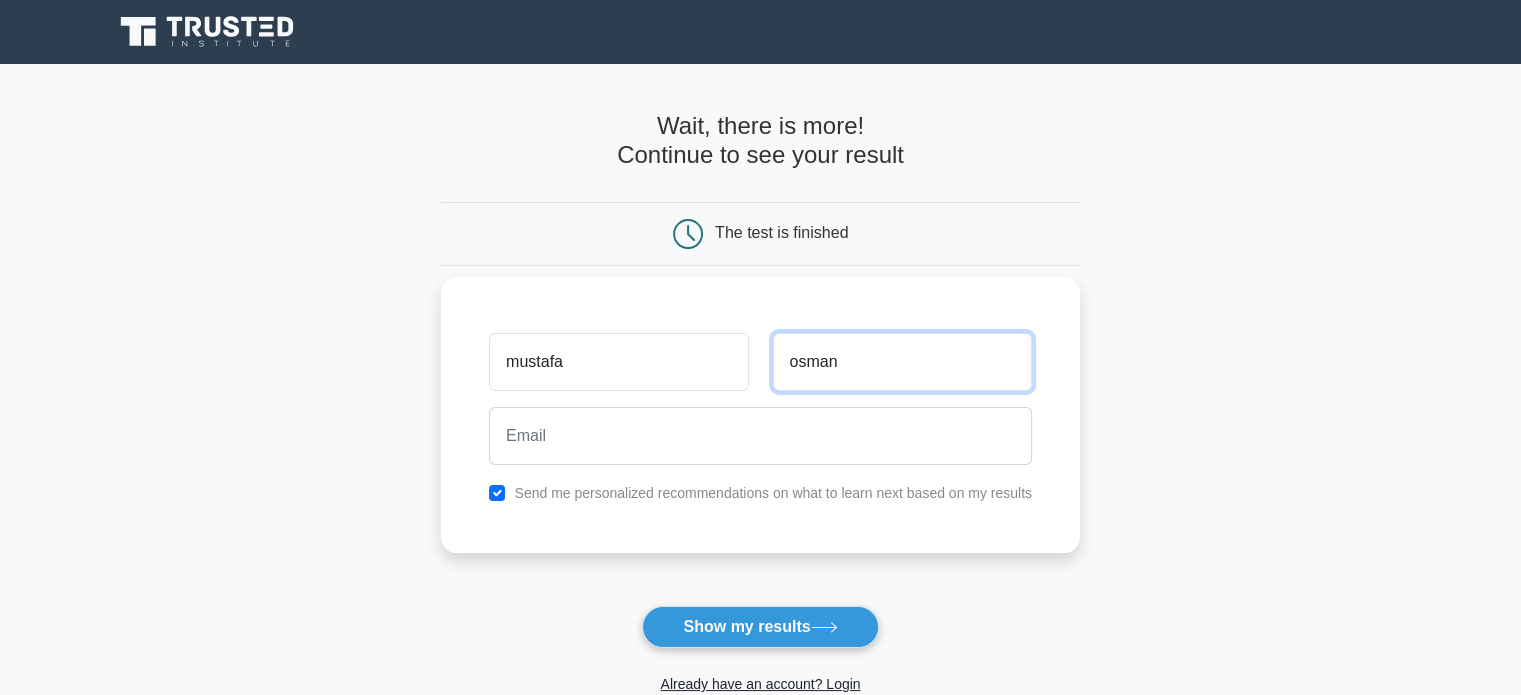 type on "osman" 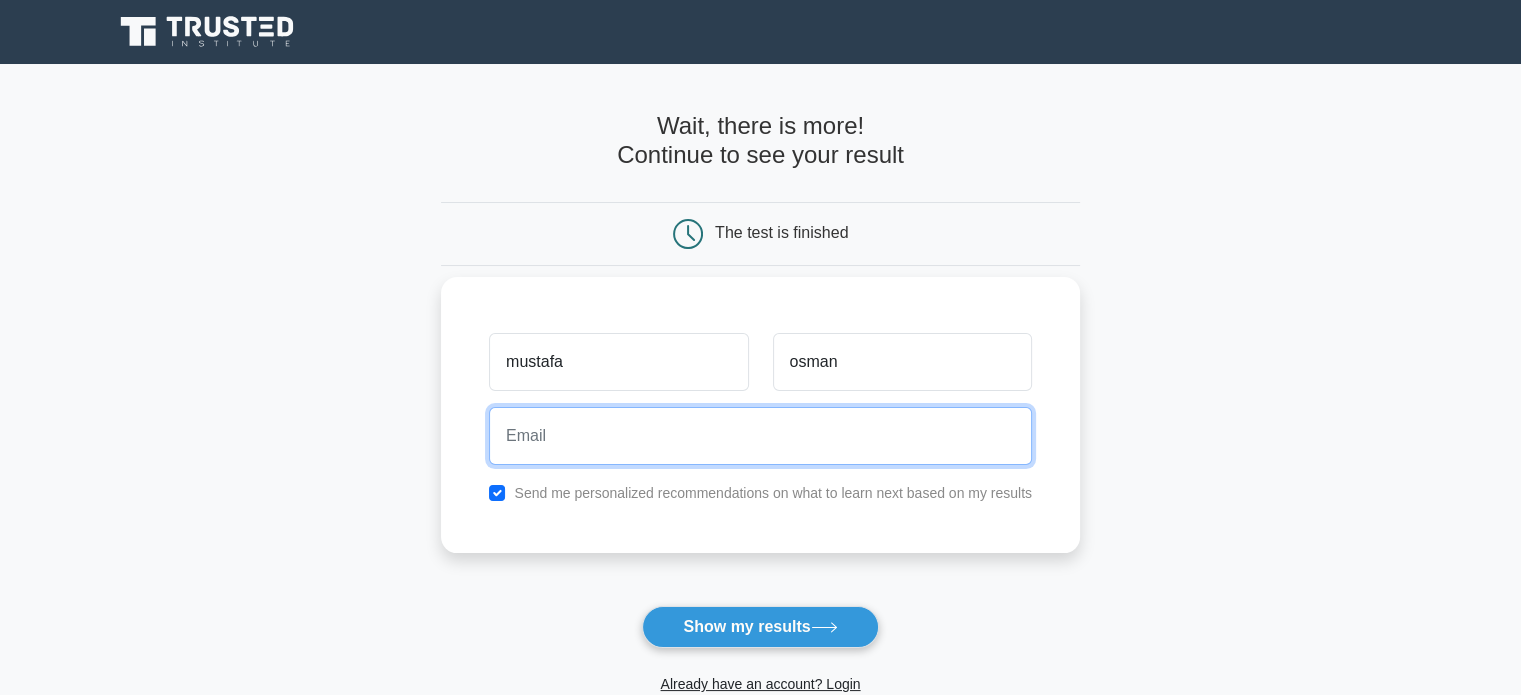click at bounding box center [760, 436] 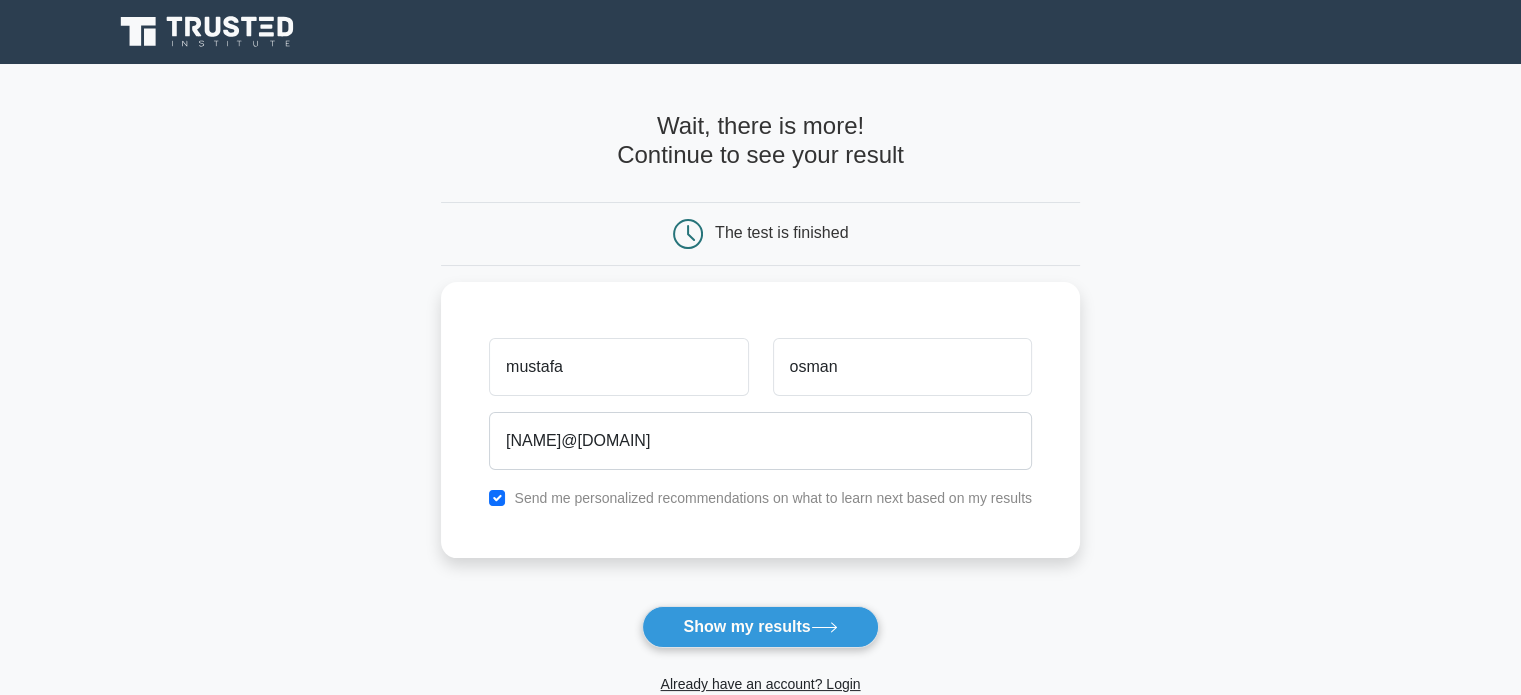 click on "Show my results" at bounding box center (760, 627) 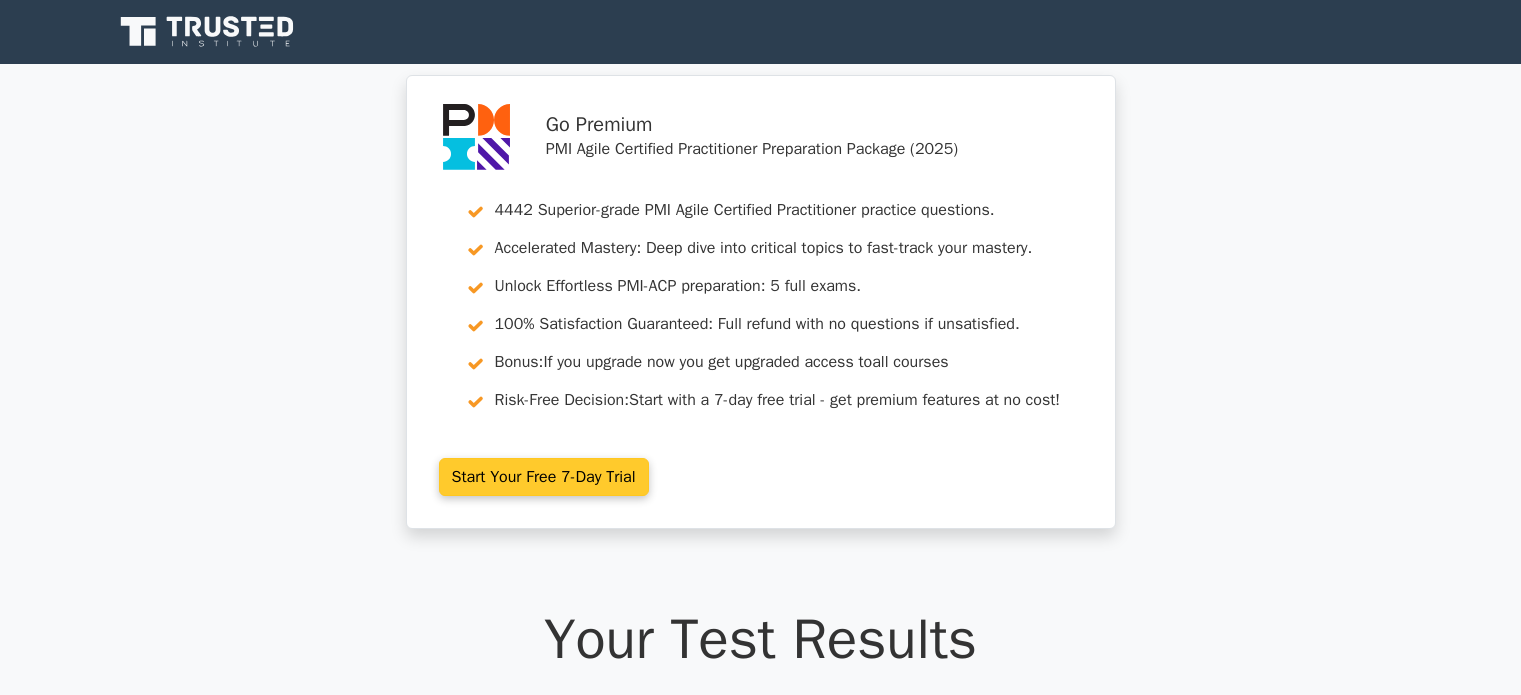 scroll, scrollTop: 0, scrollLeft: 0, axis: both 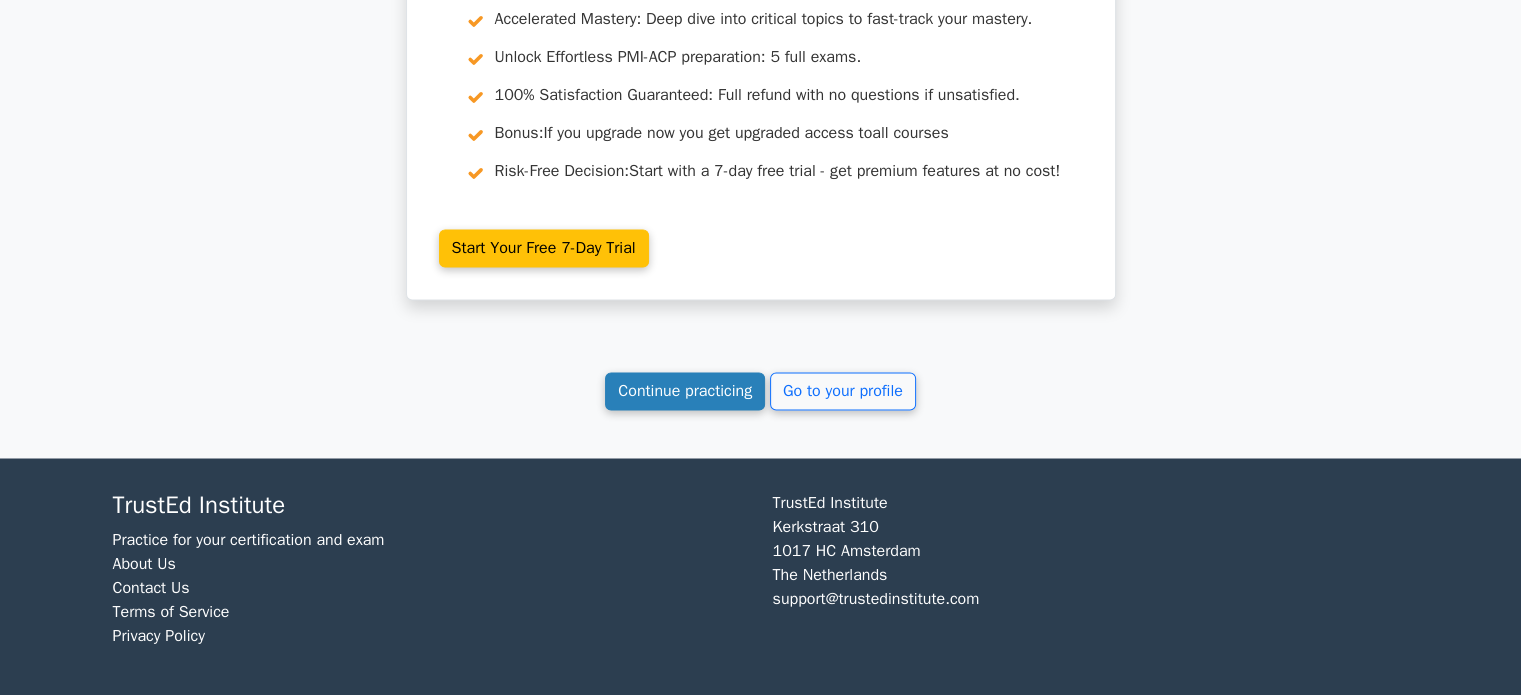 click on "Continue practicing" at bounding box center [685, 391] 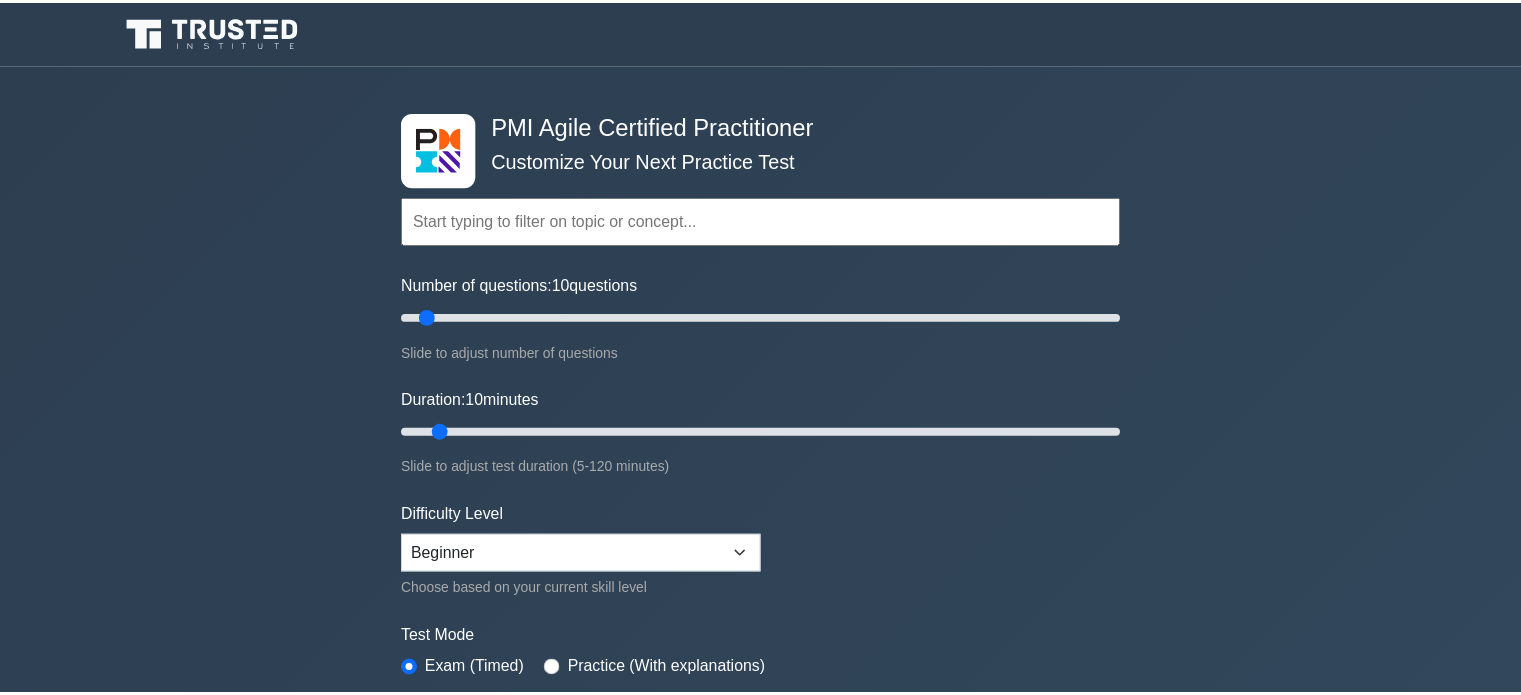scroll, scrollTop: 0, scrollLeft: 0, axis: both 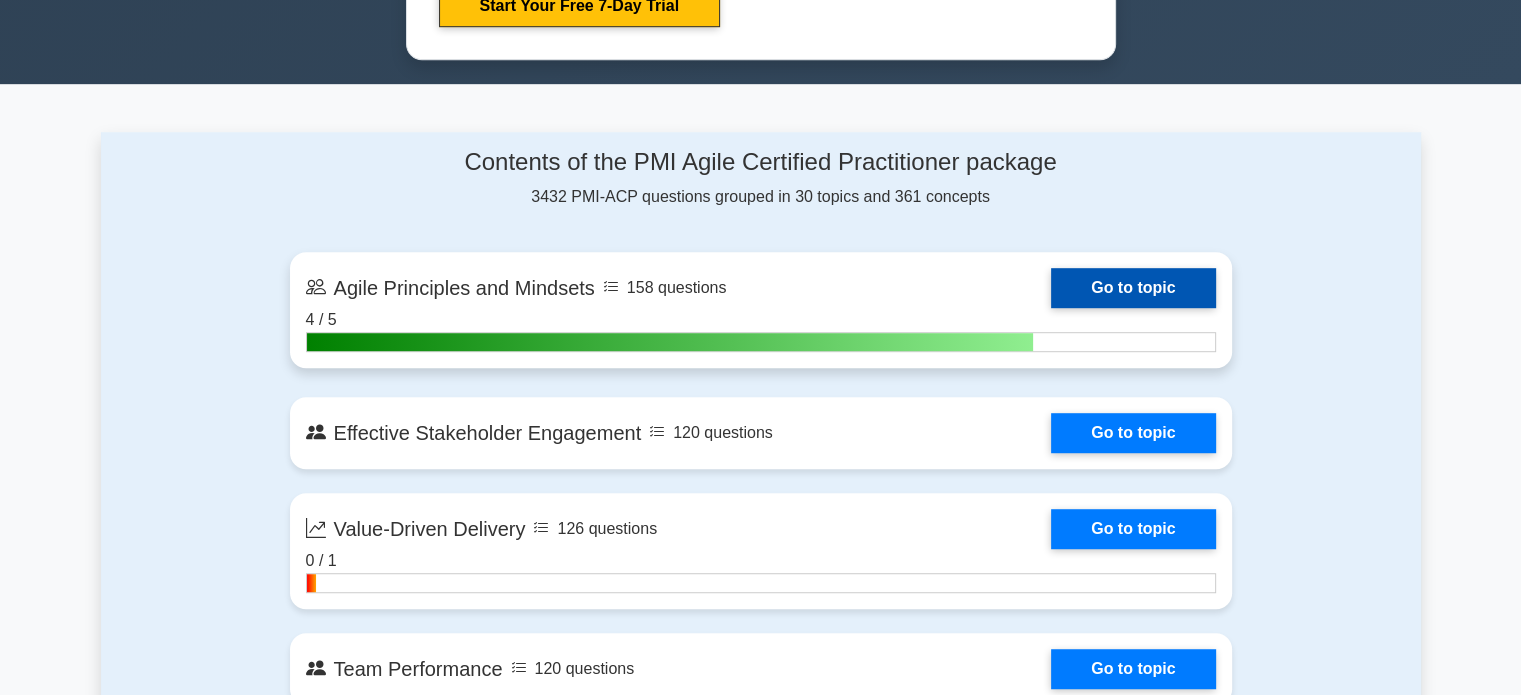 click on "Go to topic" at bounding box center (1133, 288) 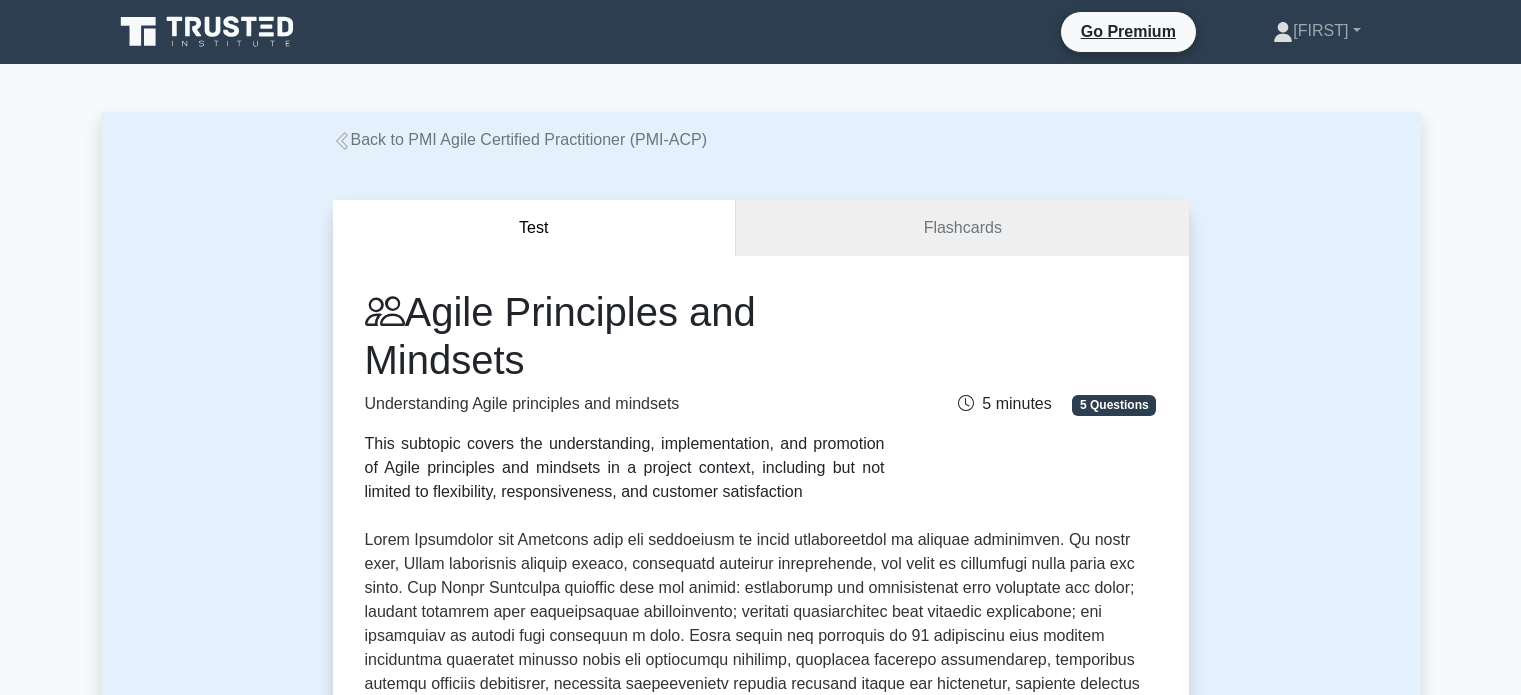 scroll, scrollTop: 0, scrollLeft: 0, axis: both 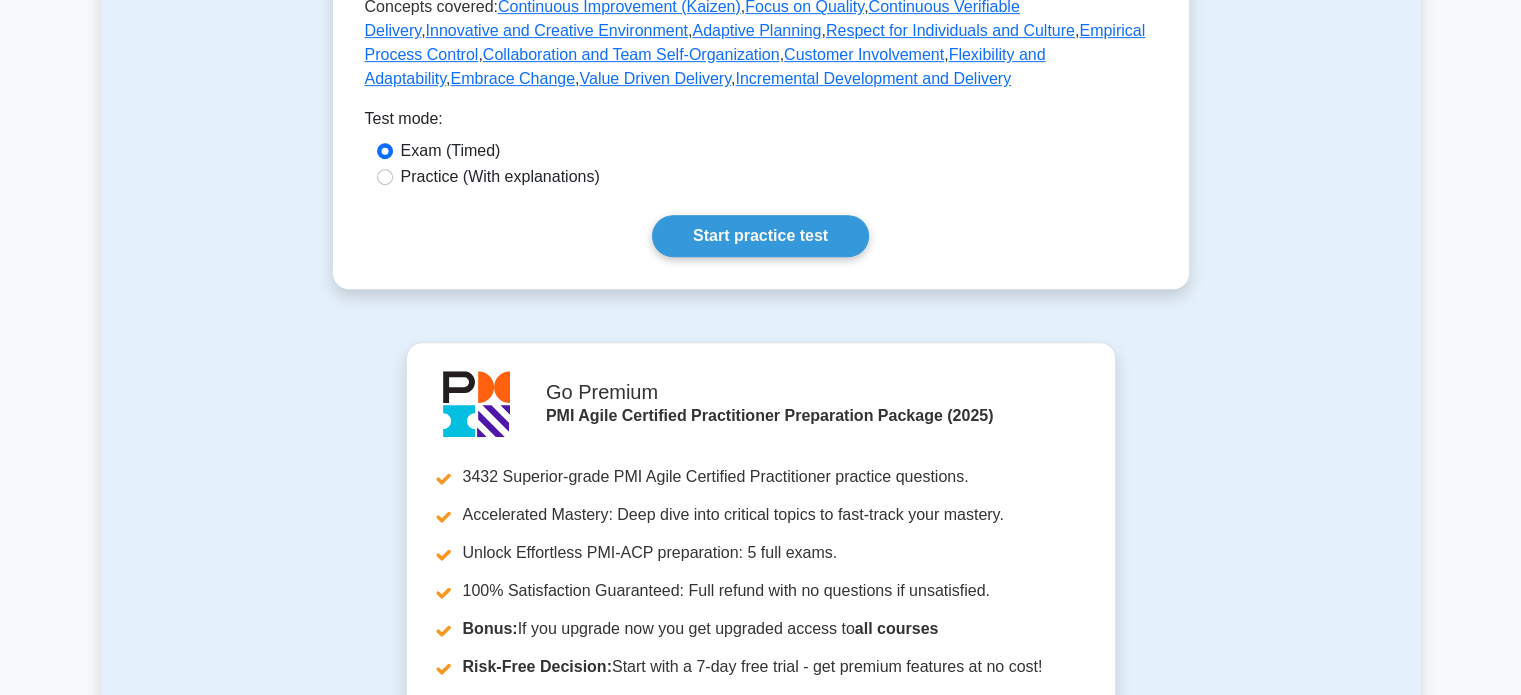 click on "Practice (With explanations)" at bounding box center [500, 177] 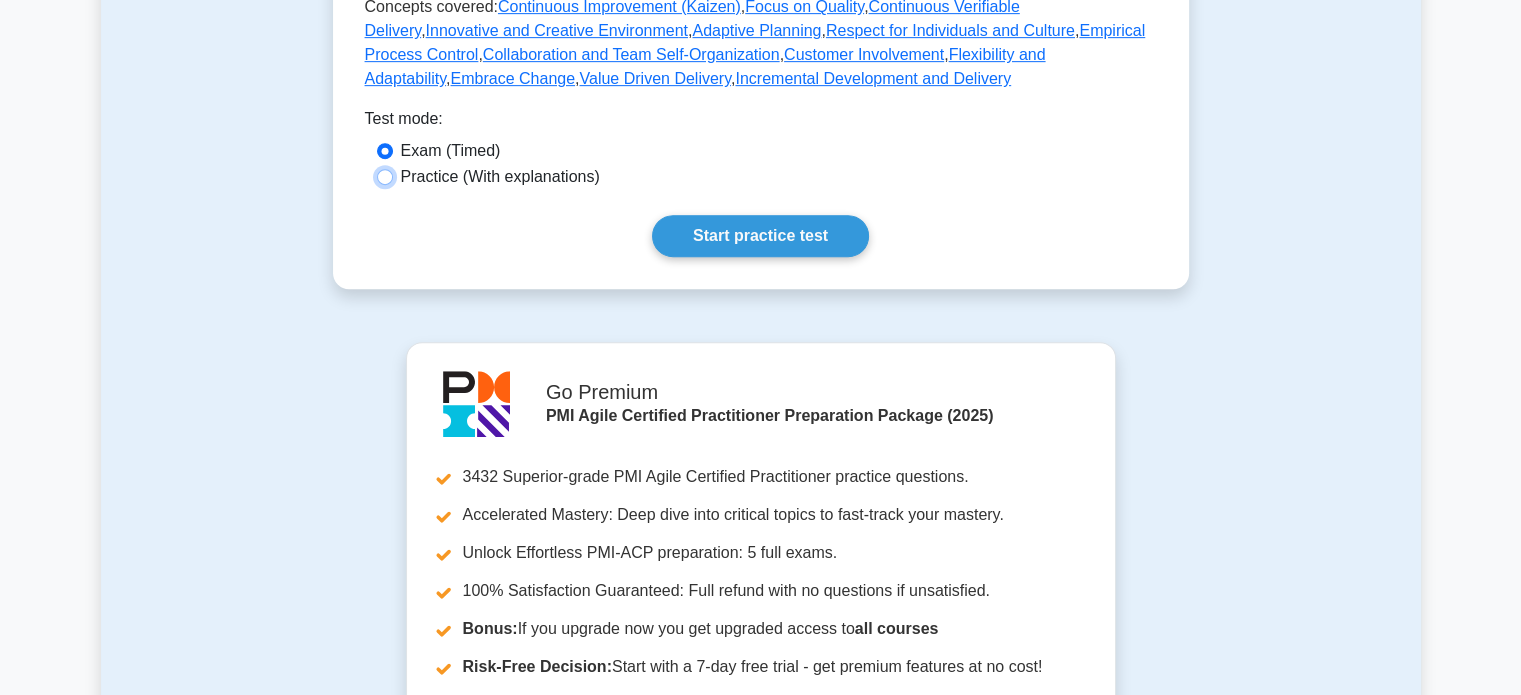 click on "Practice (With explanations)" at bounding box center [385, 177] 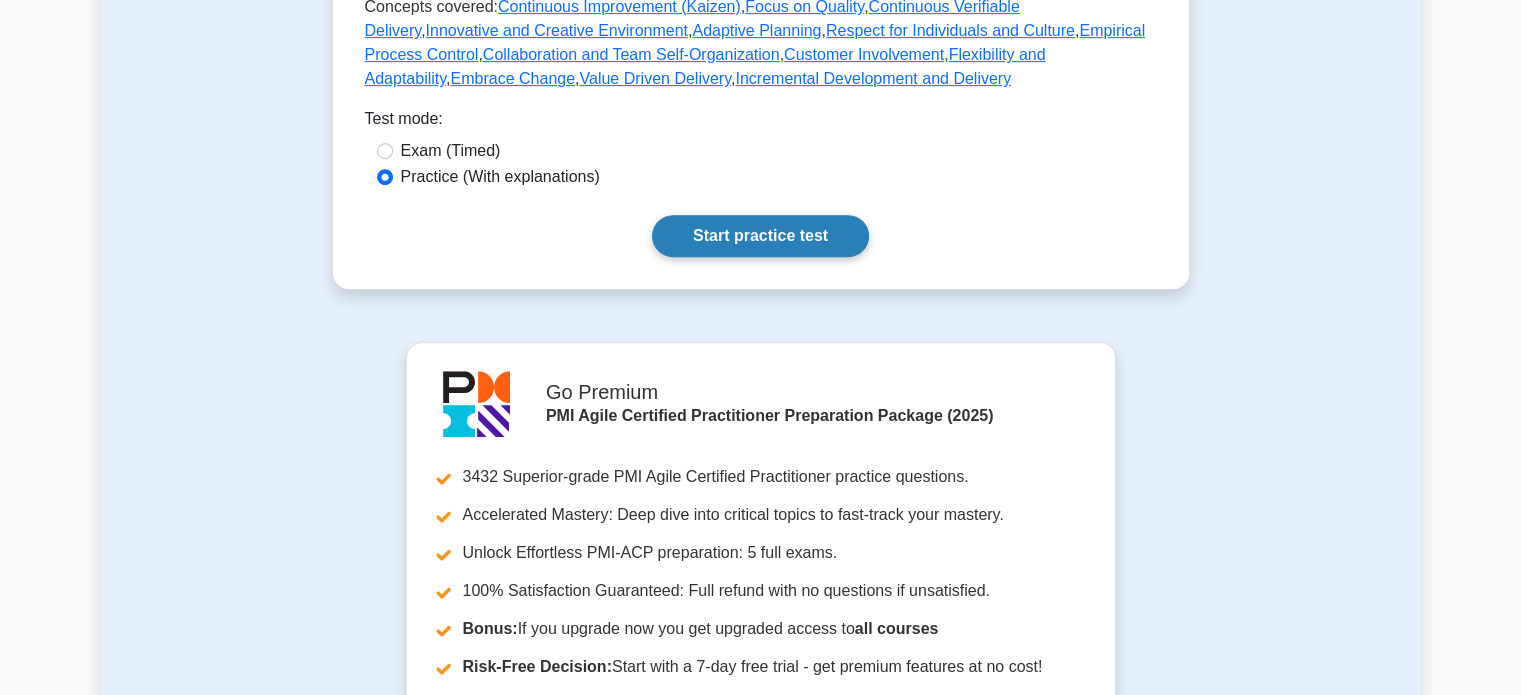 click on "Start practice test" at bounding box center (760, 236) 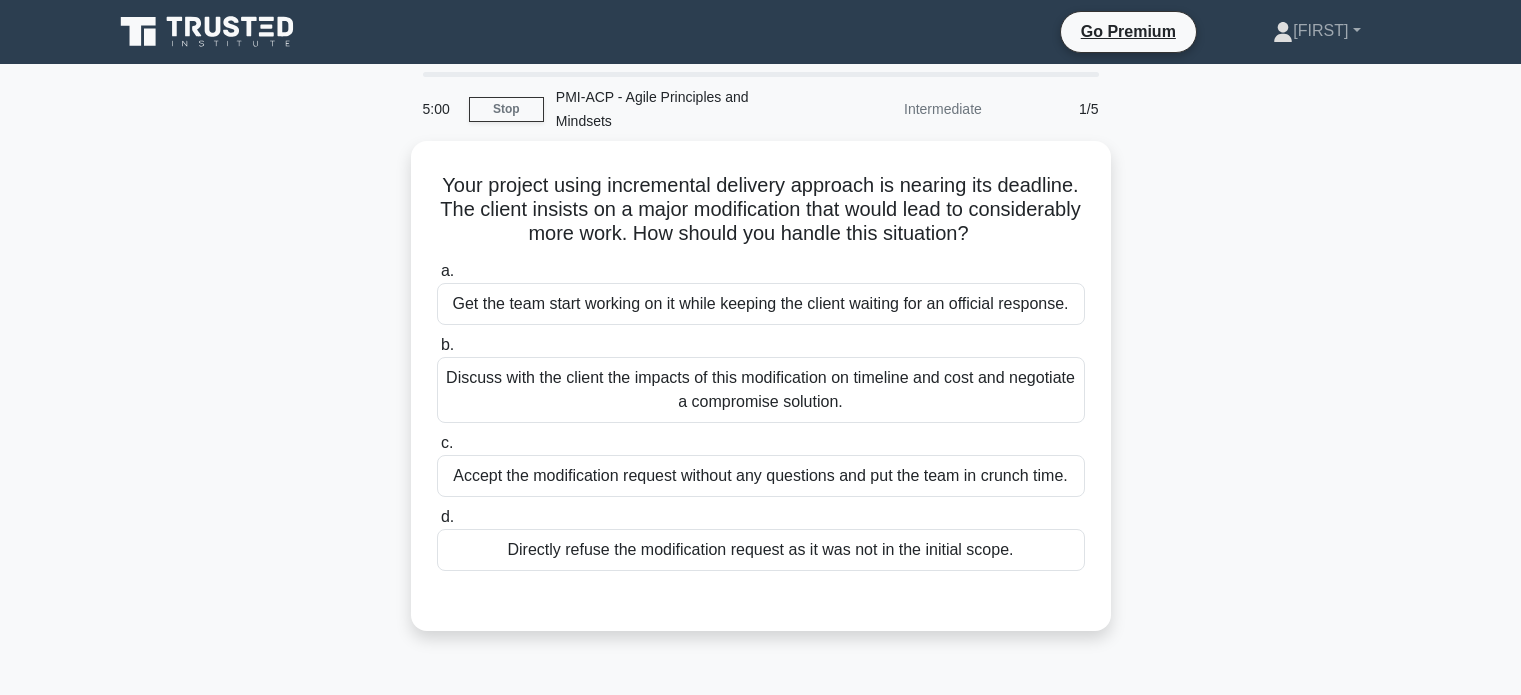 scroll, scrollTop: 0, scrollLeft: 0, axis: both 